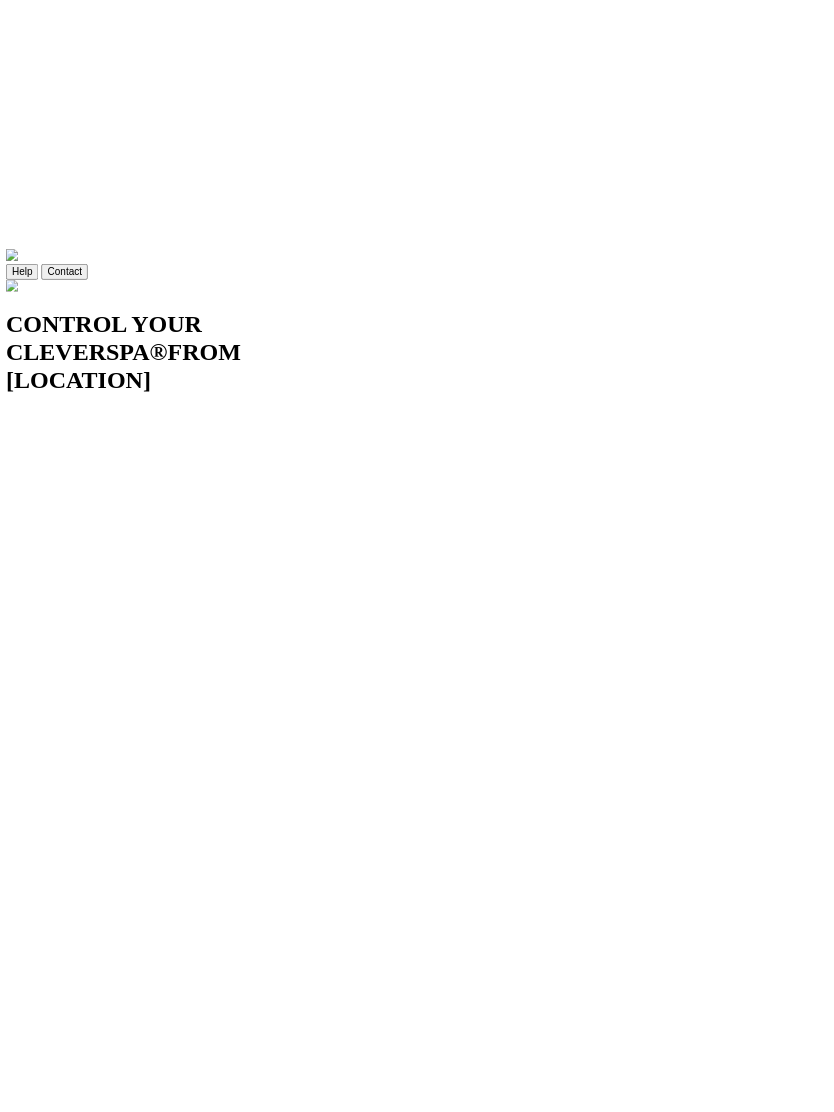 scroll, scrollTop: 0, scrollLeft: 0, axis: both 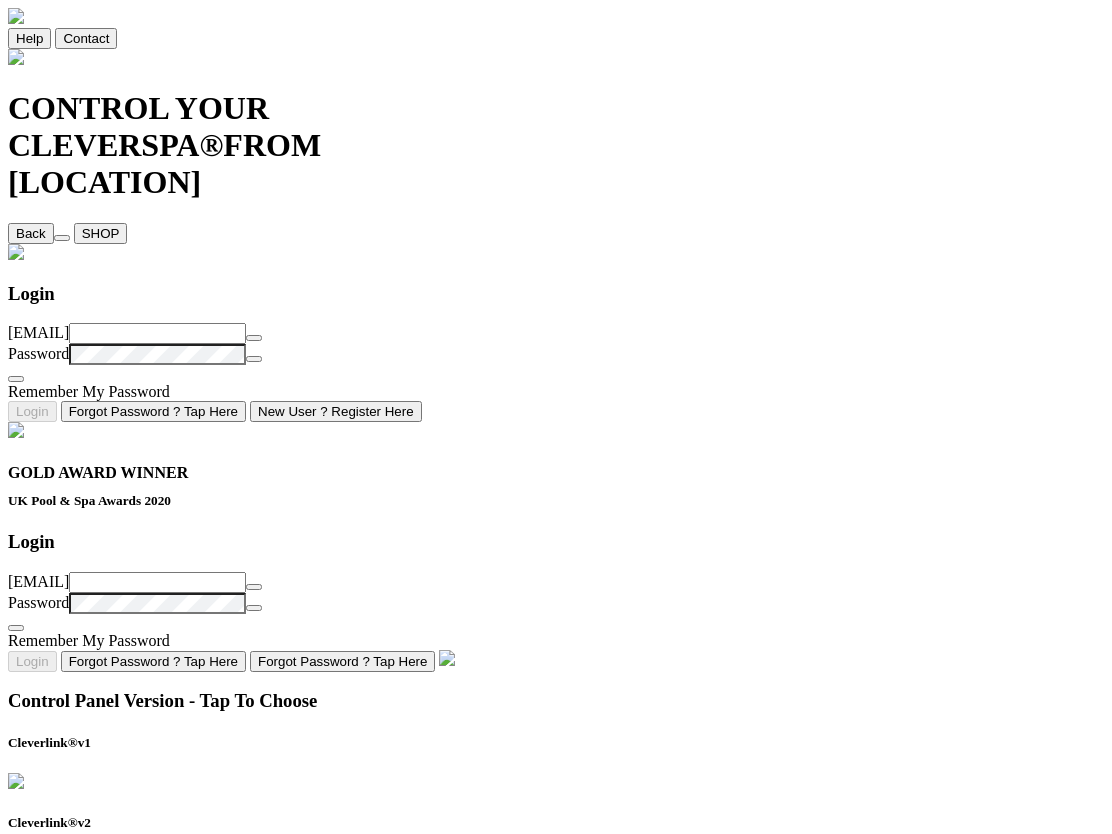 type on "BT-RKA3PR" 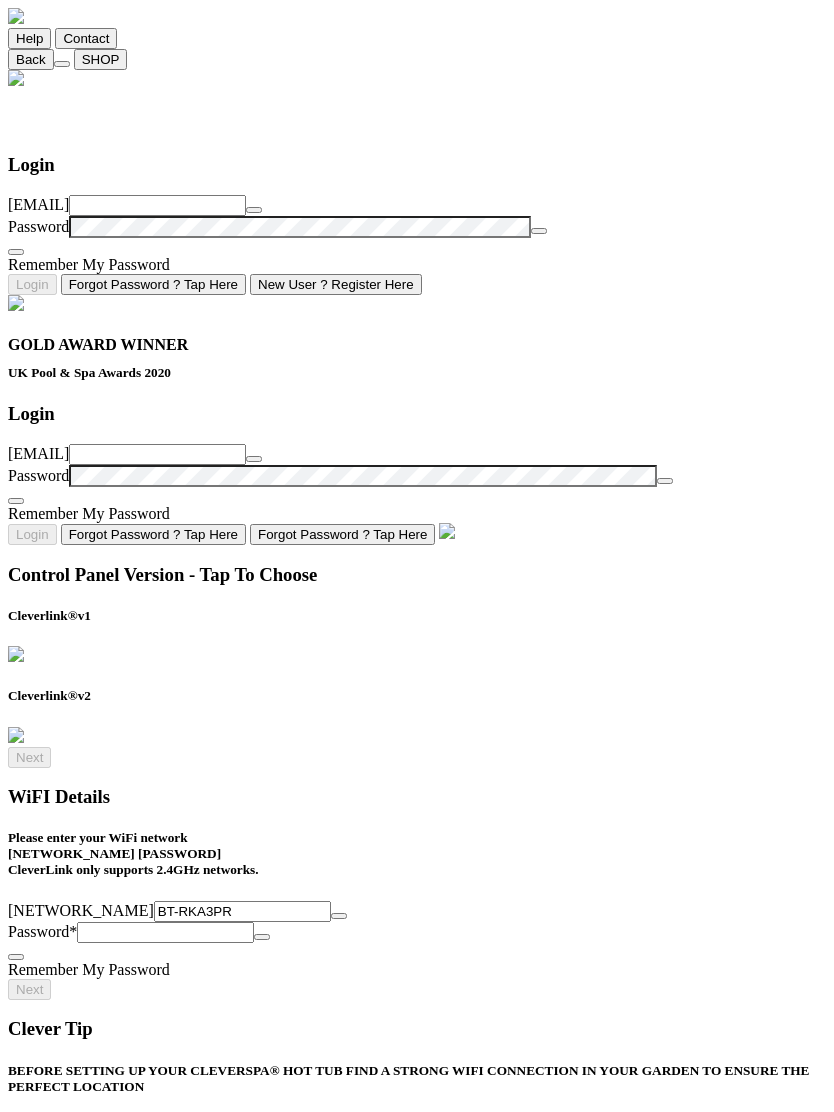 click on "New User ? Register Here" 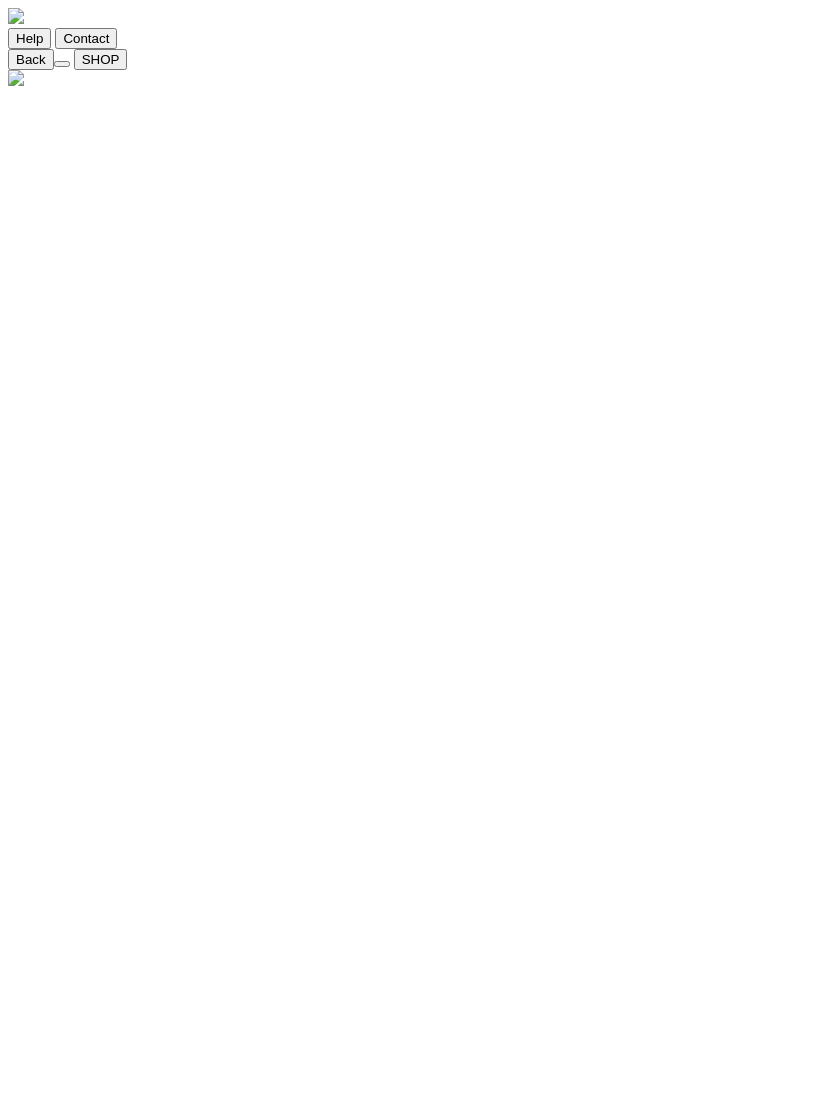 click 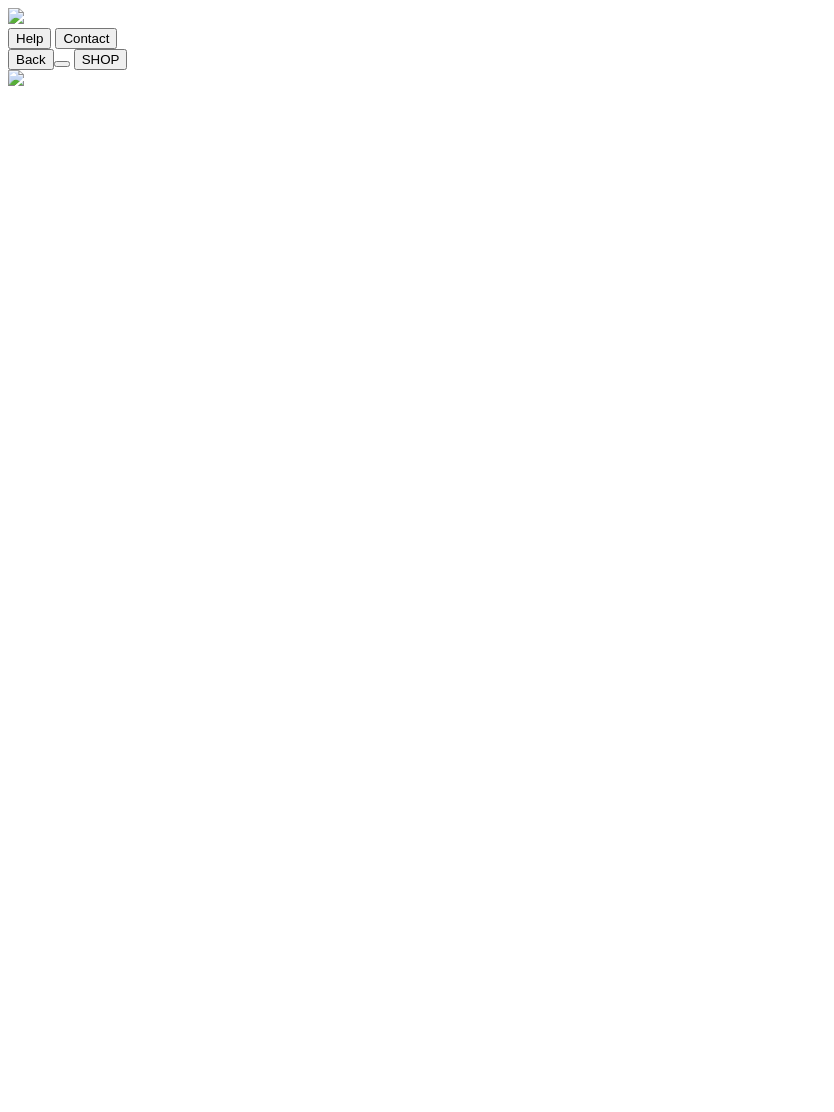 type on "an" 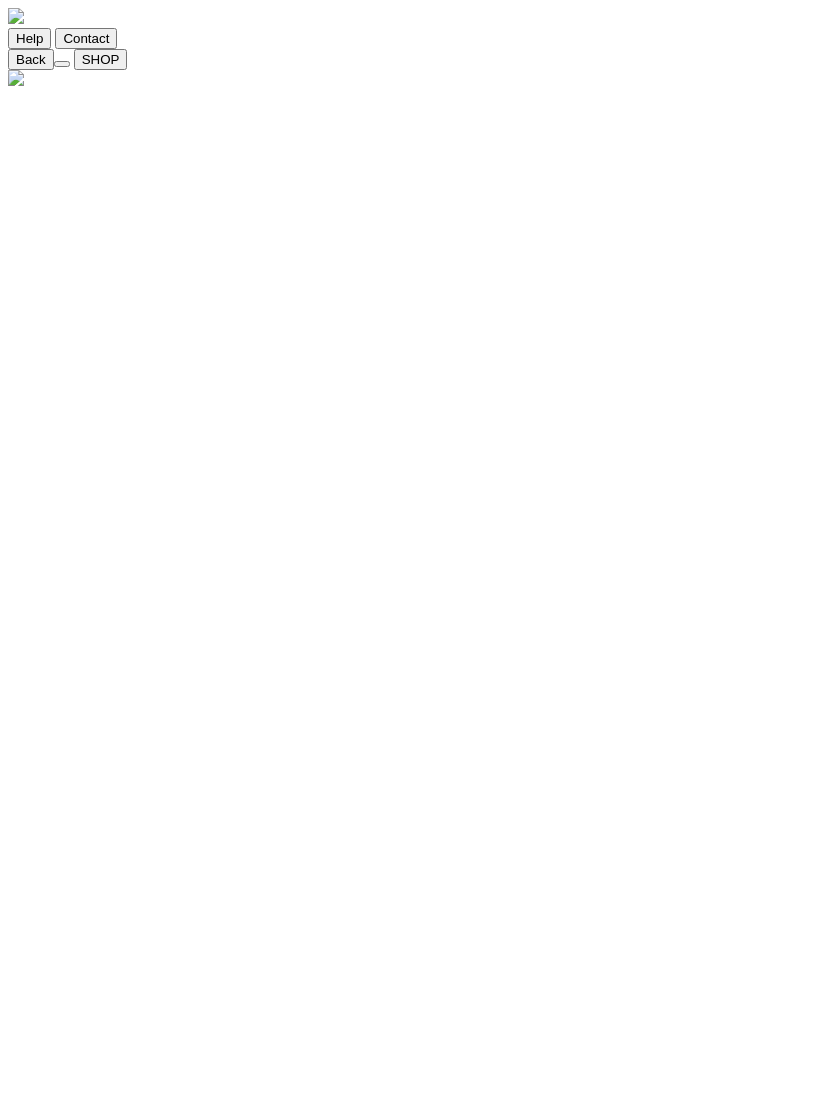 type on "andrewl" 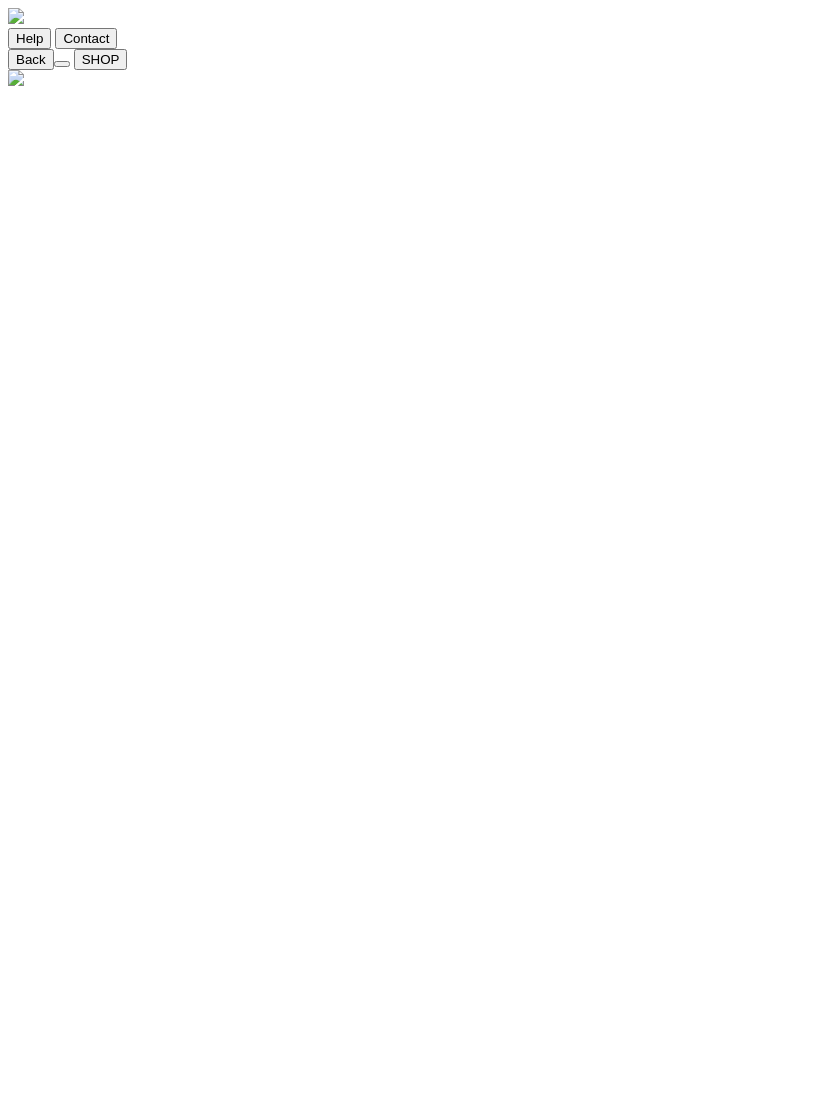 type on "[USERNAME]" 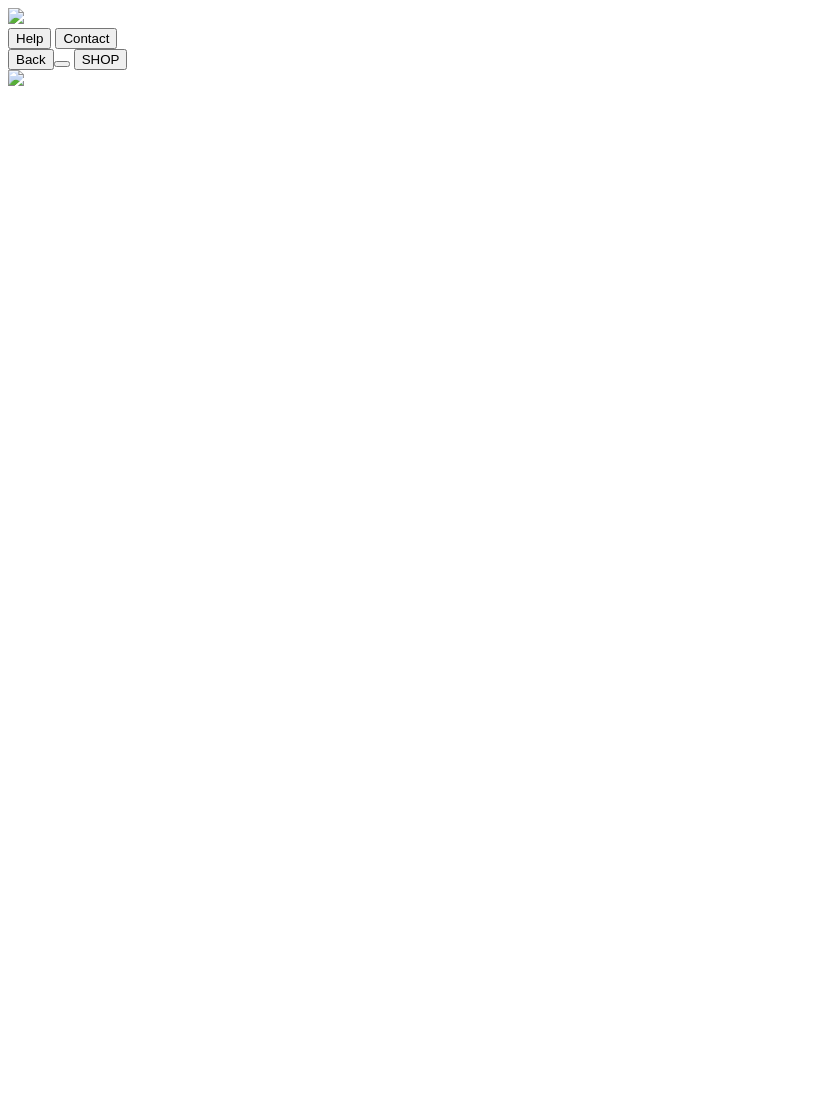 type on "andrewlong9" 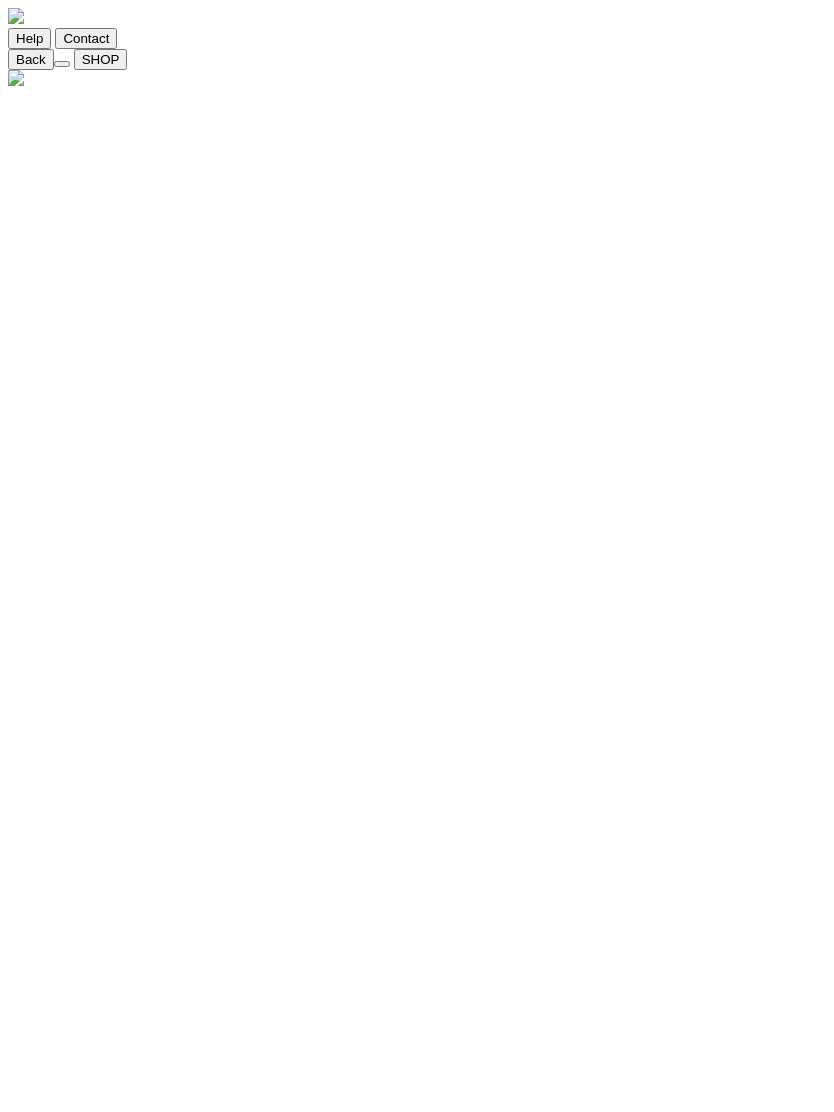 type on "[USERNAME]@[DOMAIN]" 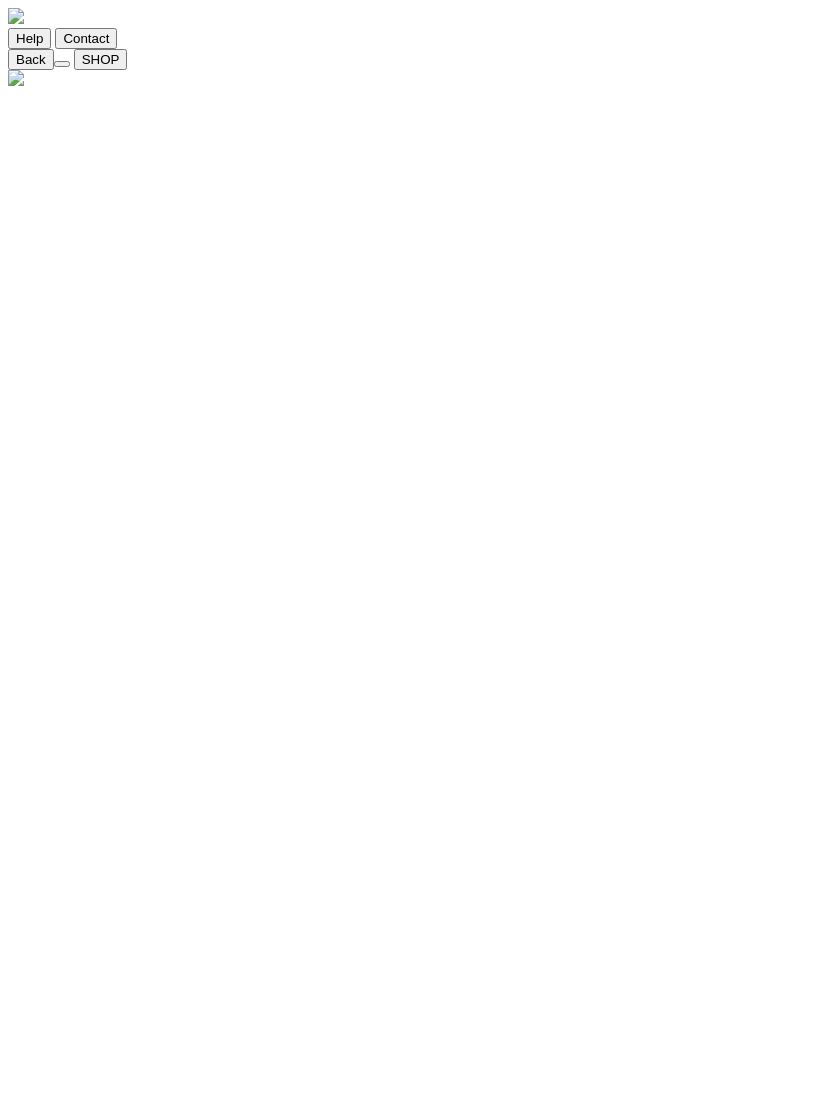 type on "[USERNAME]@[DOMAIN]" 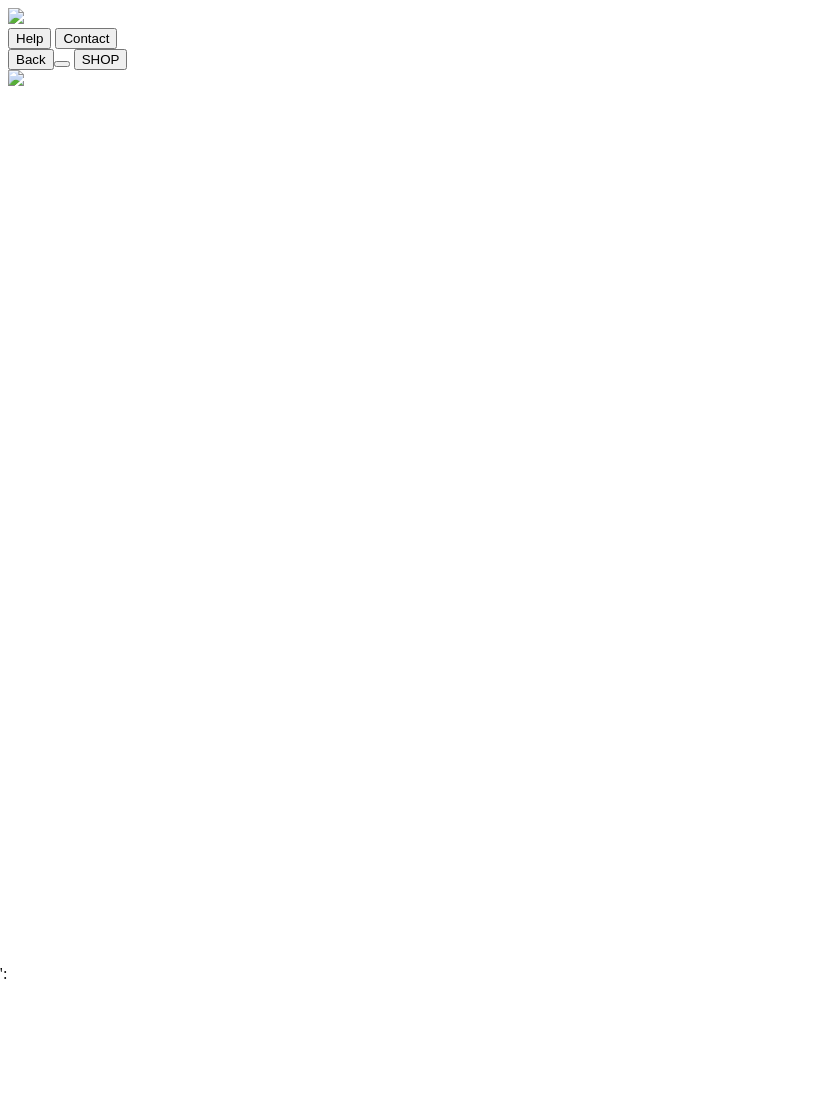 scroll, scrollTop: 0, scrollLeft: 0, axis: both 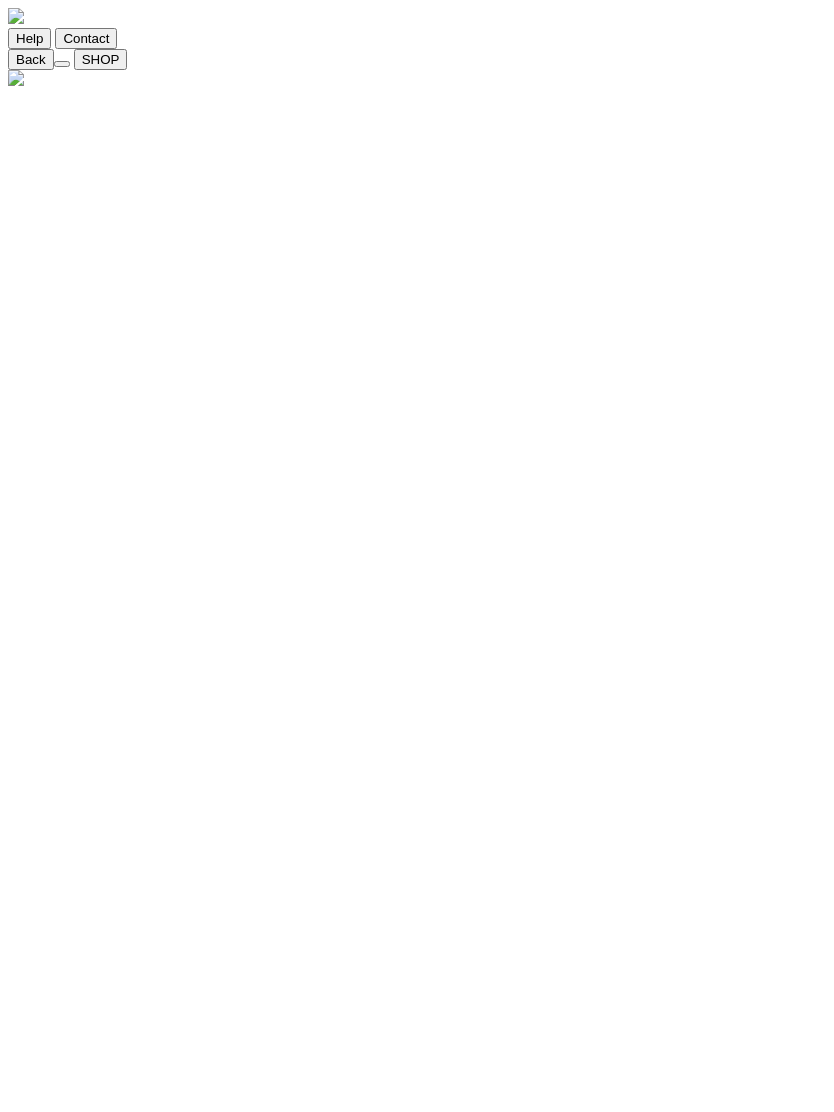click 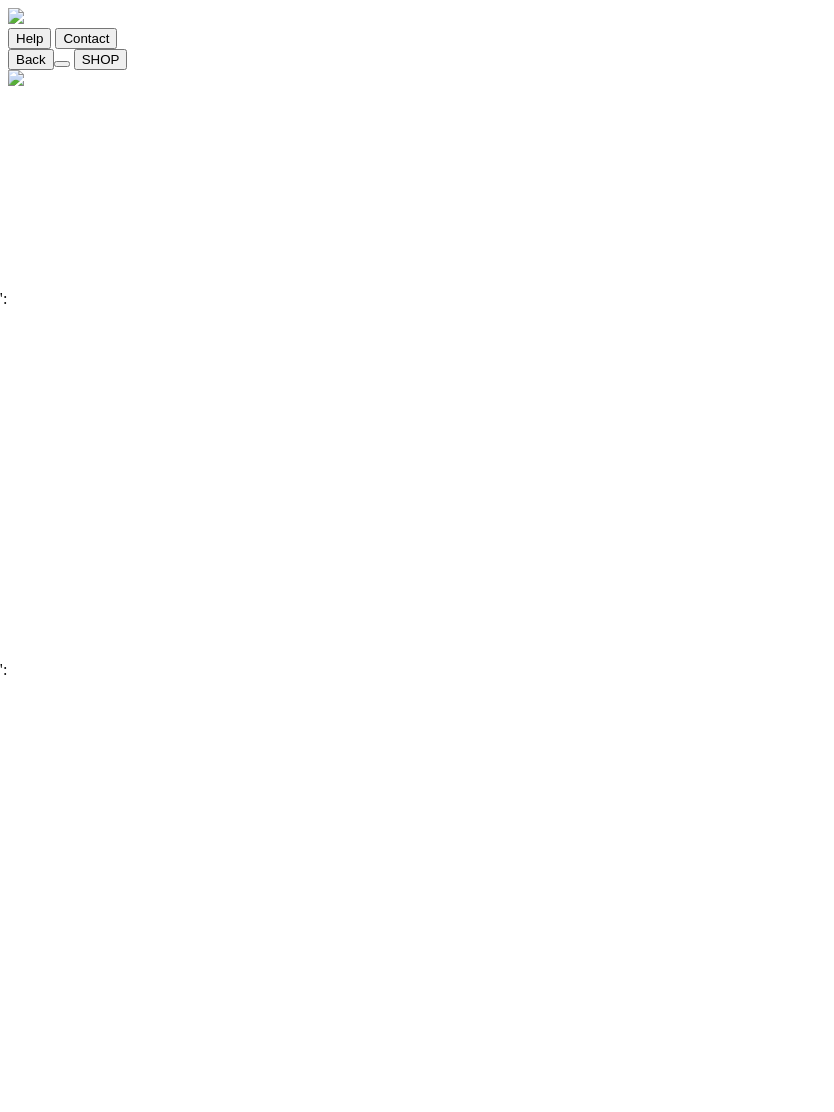 click at bounding box center [-818, 745] 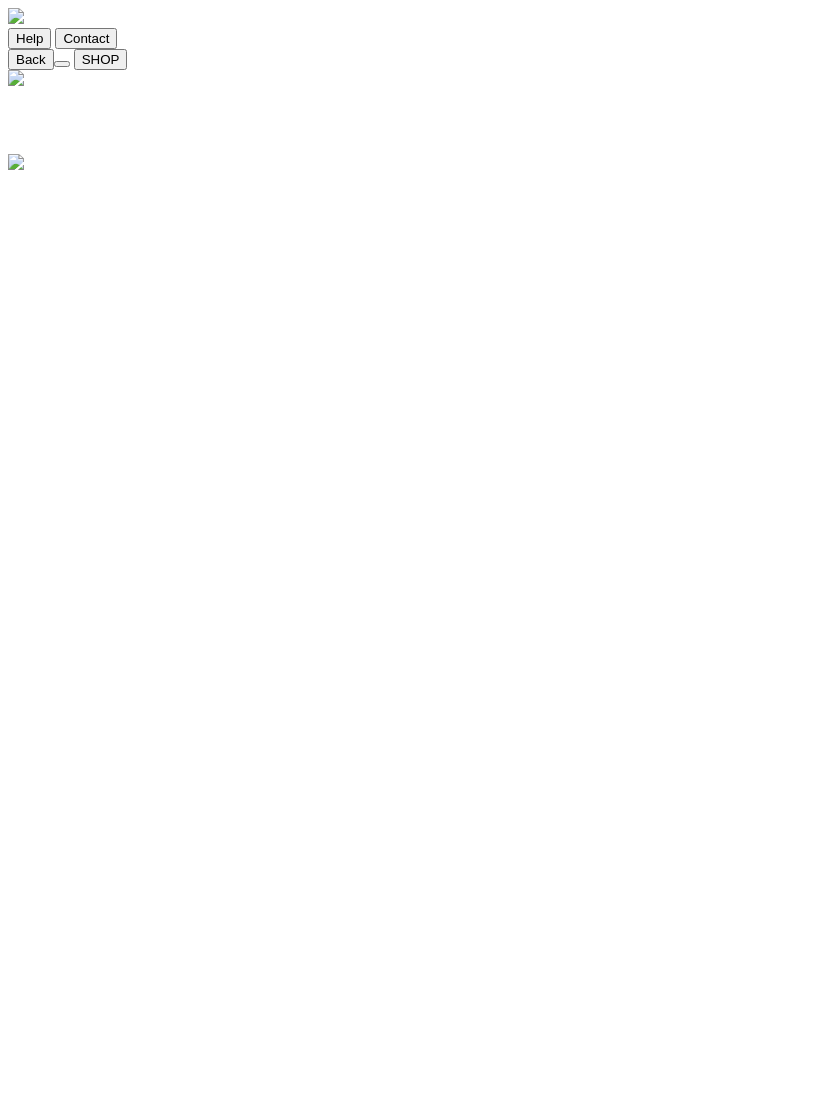 click 